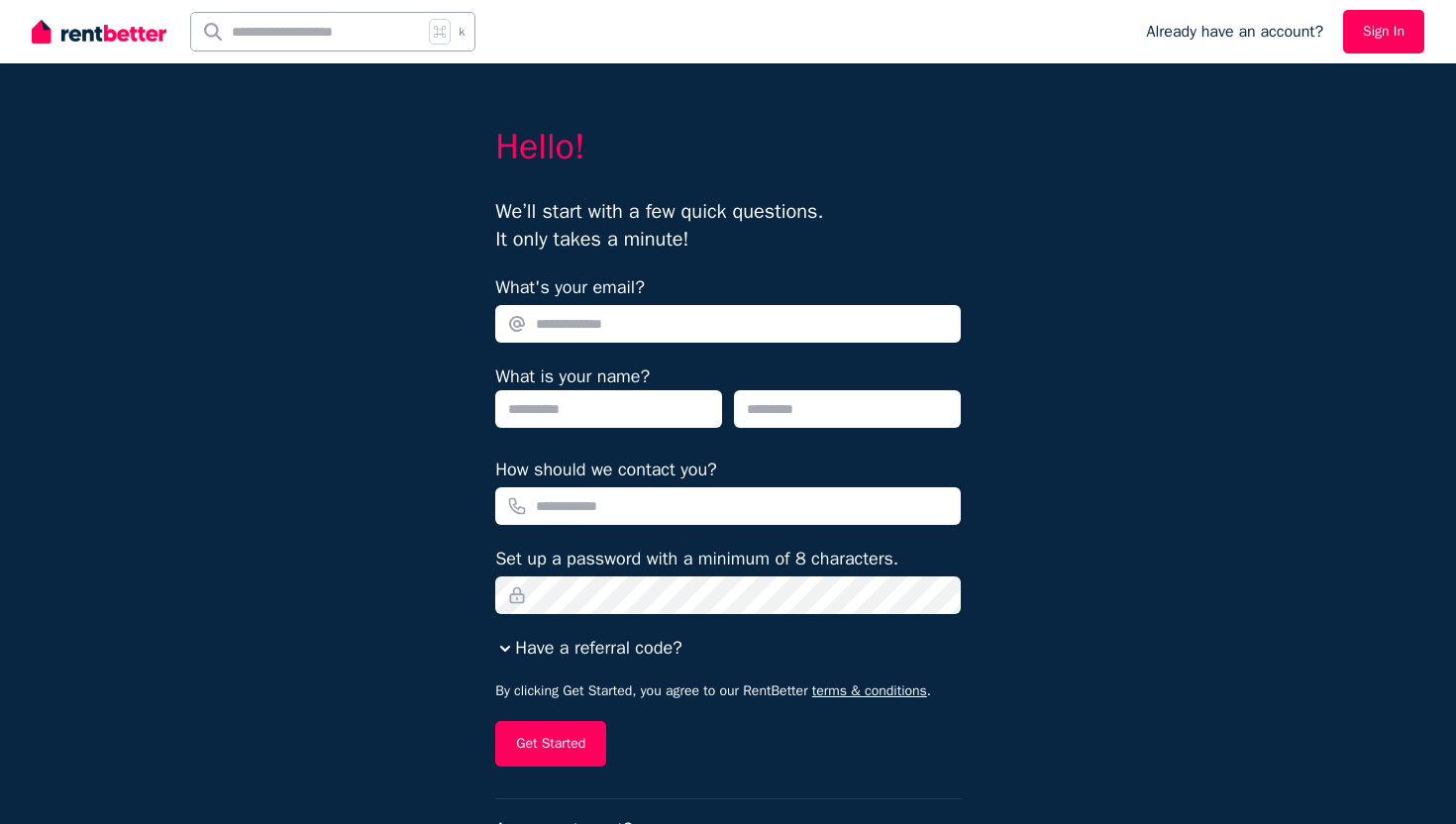scroll, scrollTop: 0, scrollLeft: 0, axis: both 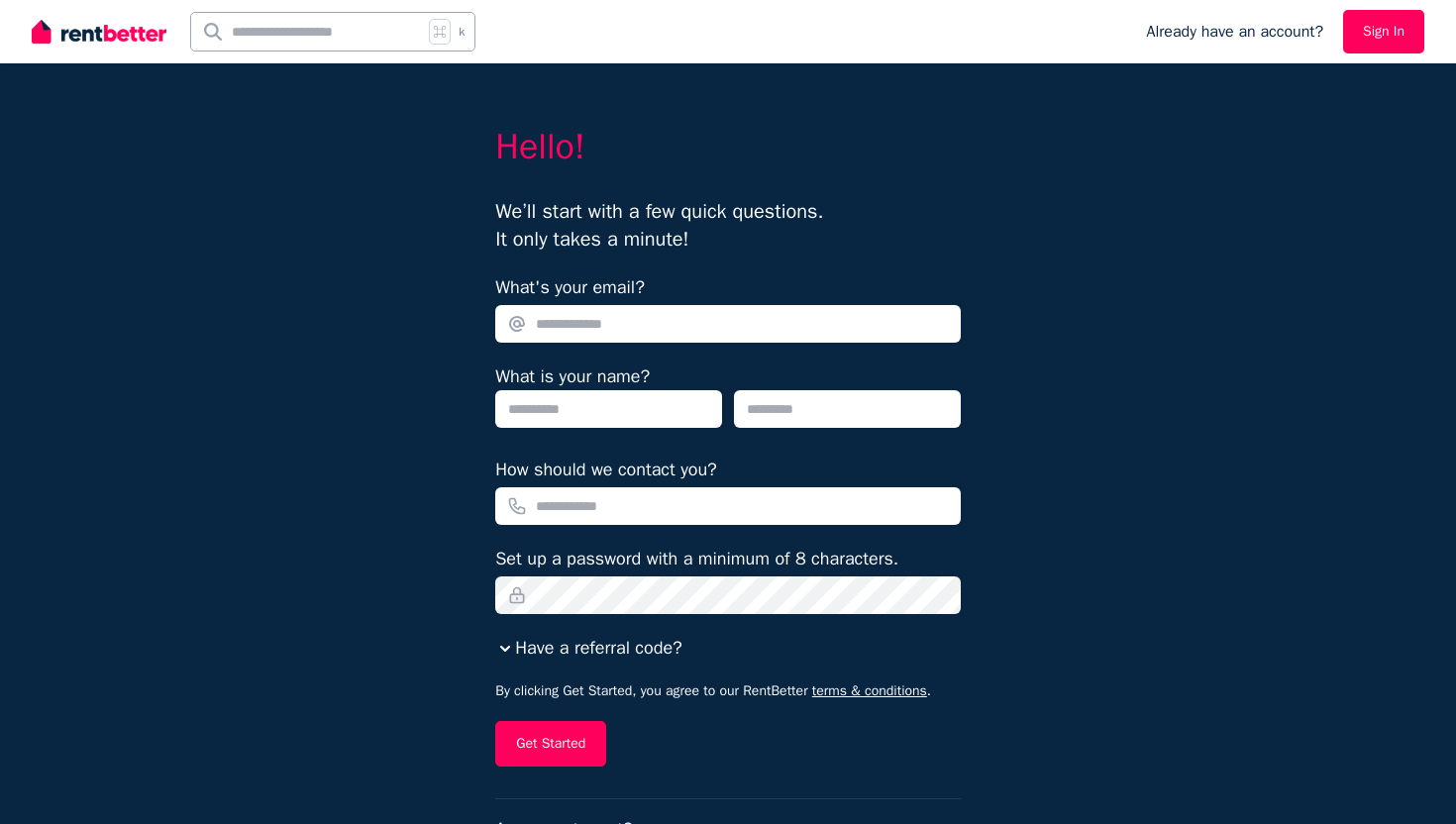 click on "What's your email? [EMAIL] What is your name? [FIRST] [LAST] How should we contact you? [PHONE] Set up a password with a minimum of 8 characters. Have a referral code?" at bounding box center (728, 467) 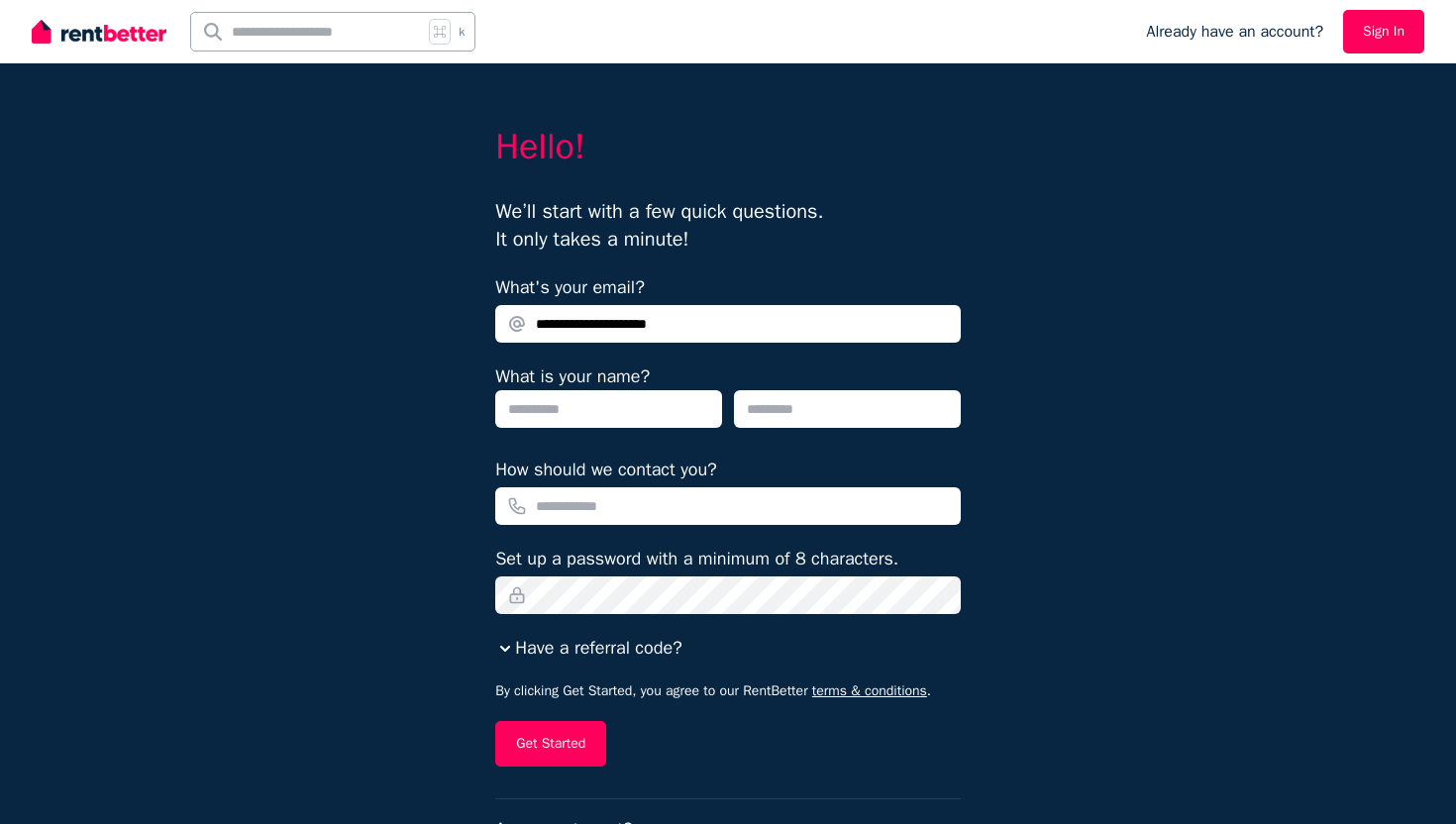 type on "**********" 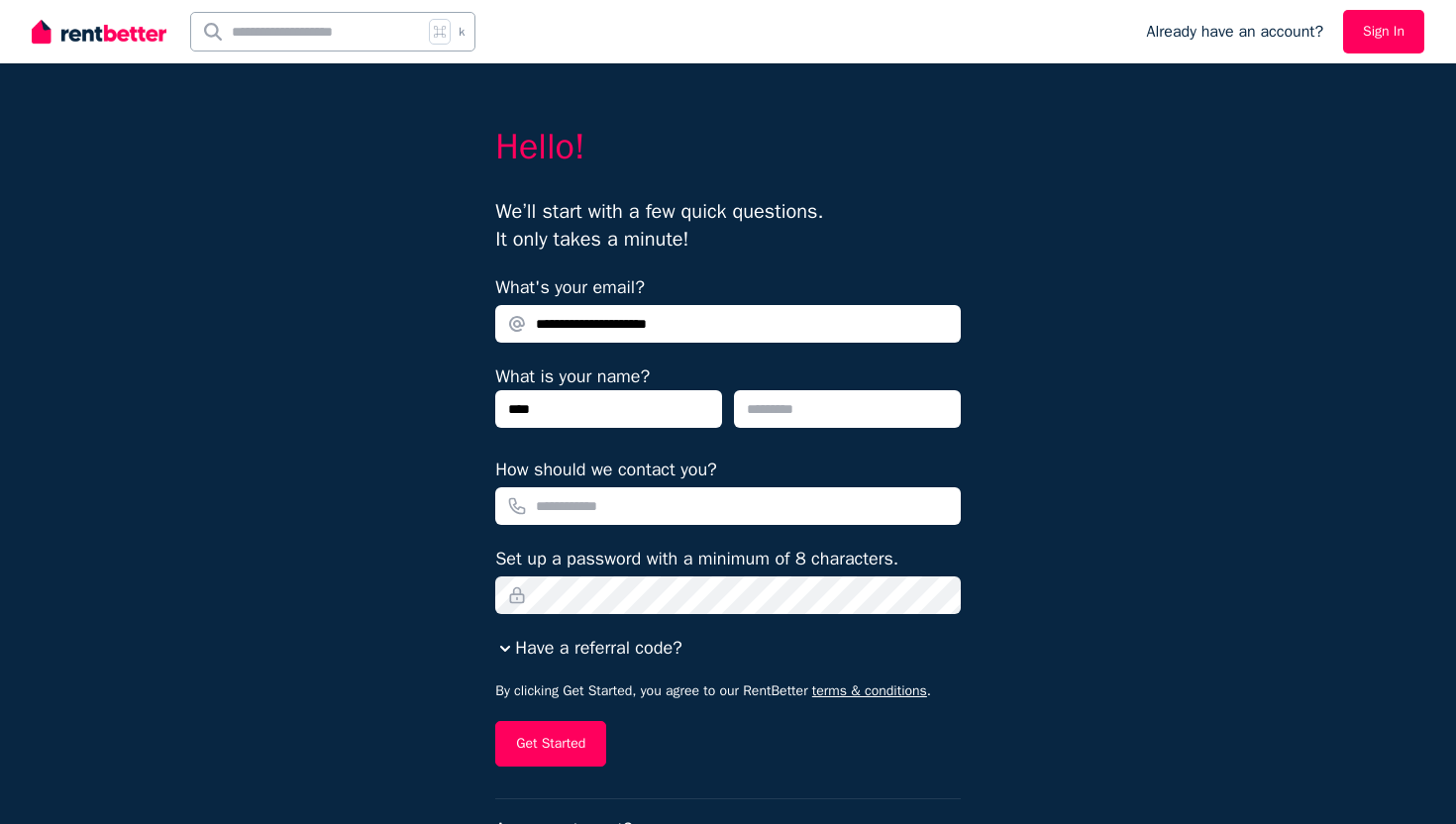 type on "****" 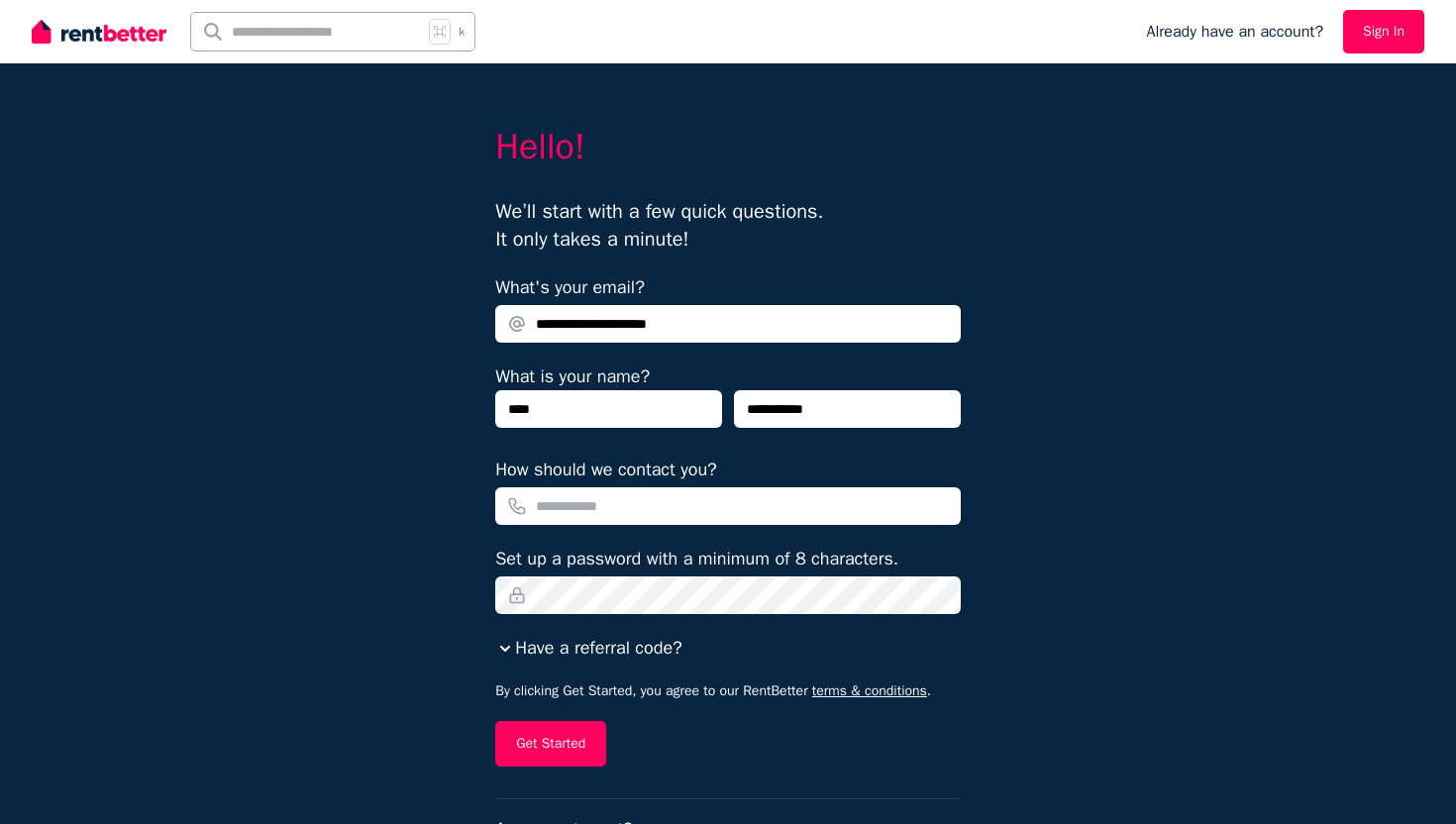 type on "**********" 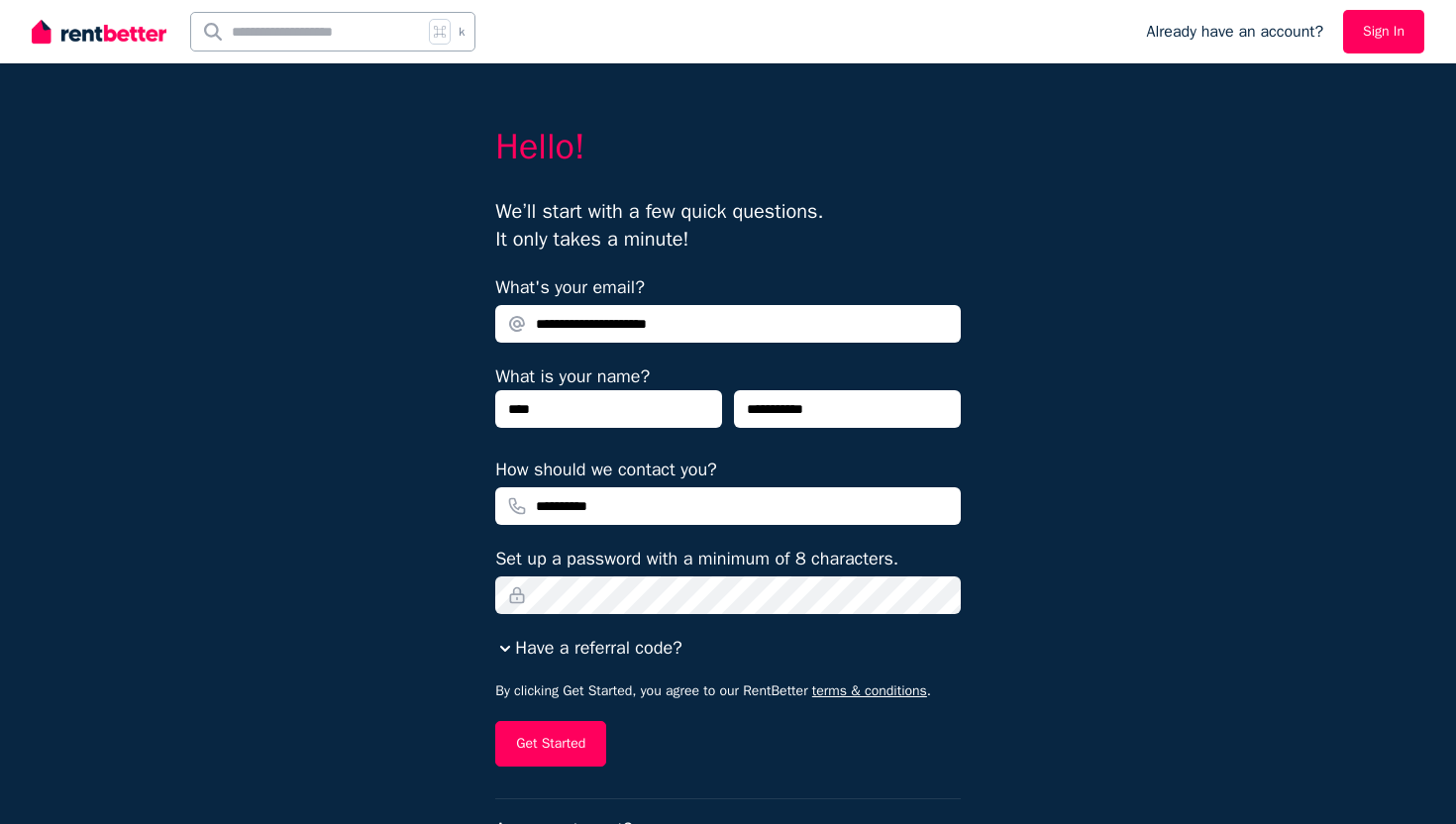 type on "**********" 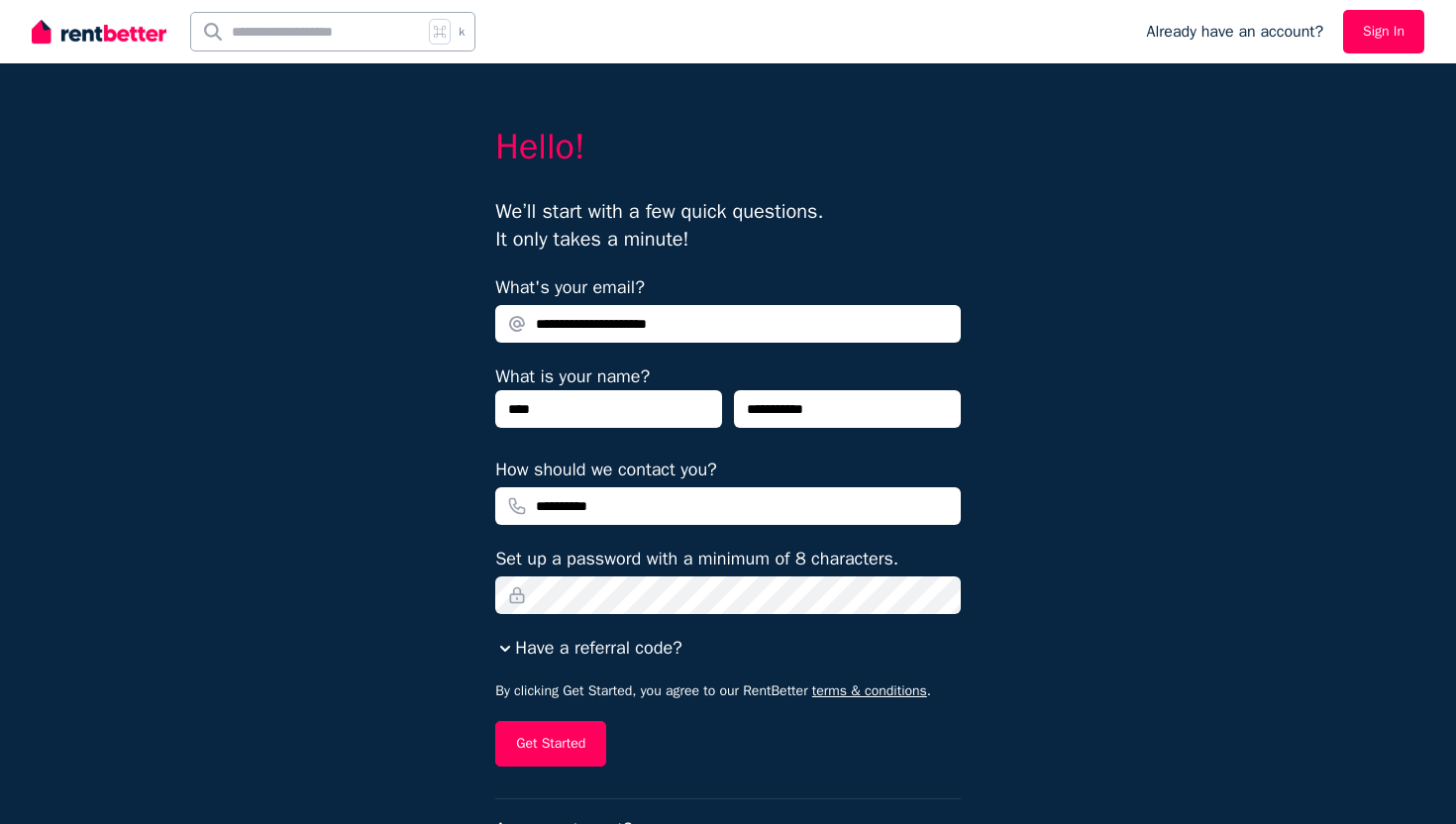 click on "Hello! We’ll start with a few quick questions. It only takes a minute! What's your email? [EMAIL] What is your name? [FIRST] [LAST] How should we contact you? [PHONE] Set up a password with a minimum of 8 characters. Have a referral code? By clicking Get Started, you agree to our RentBetter terms & conditions . Get Started Are you a tenant? Click here" at bounding box center (728, 445) 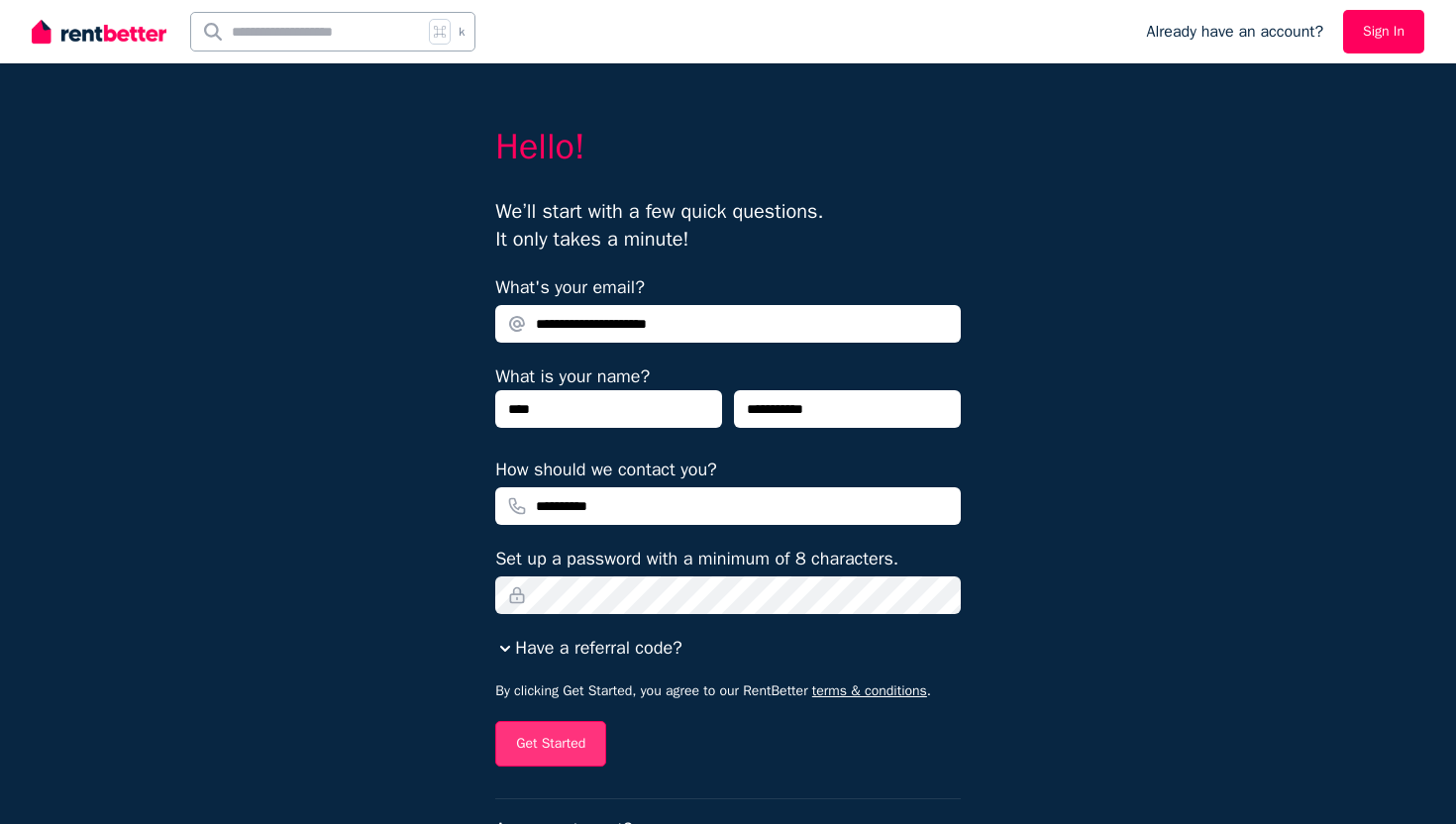 click on "Get Started" at bounding box center (551, 744) 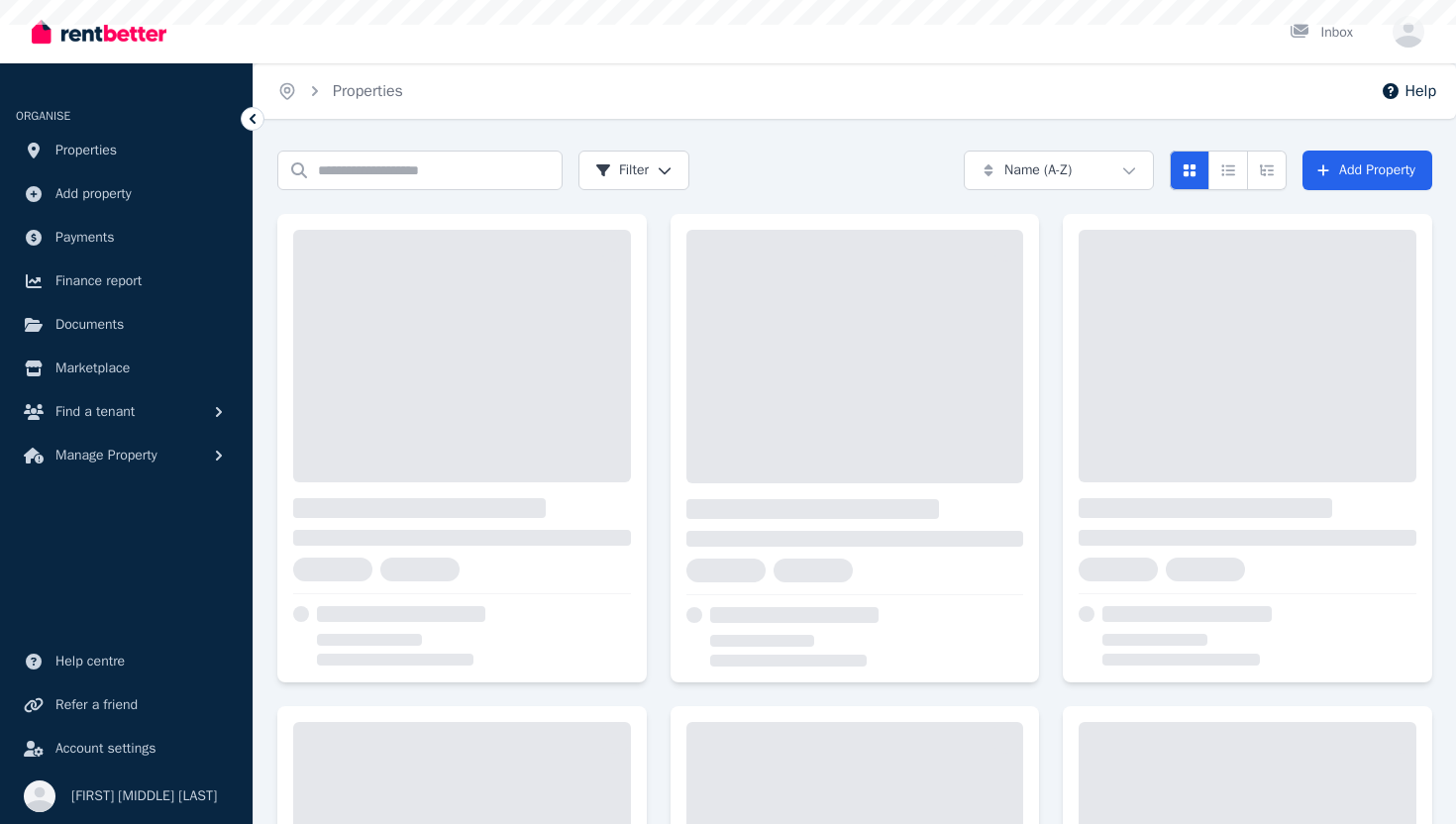 scroll, scrollTop: 0, scrollLeft: 0, axis: both 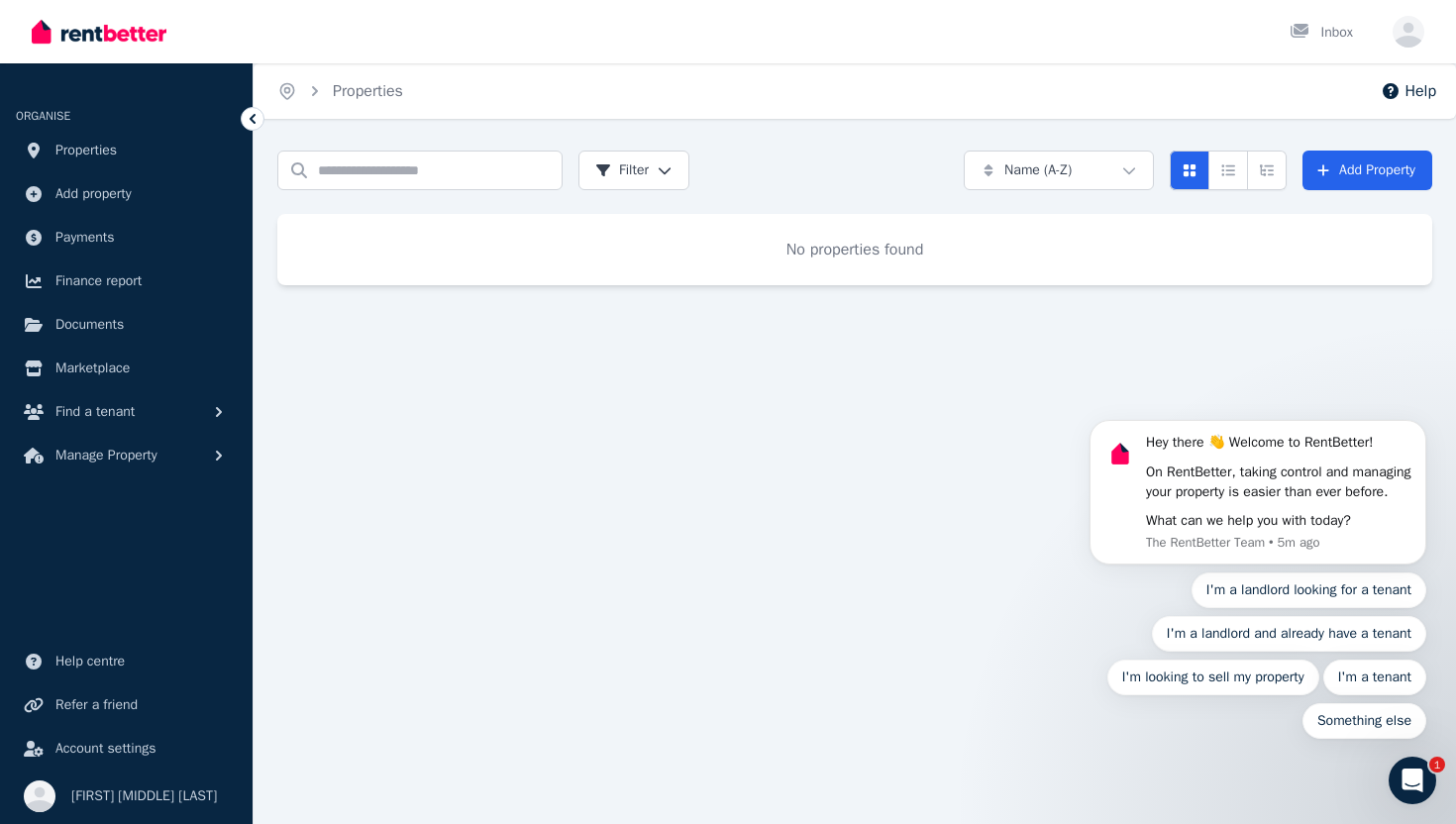 click on "Home Properties Help Search properties Filter Name (A-Z) Add Property No properties found" at bounding box center [728, 412] 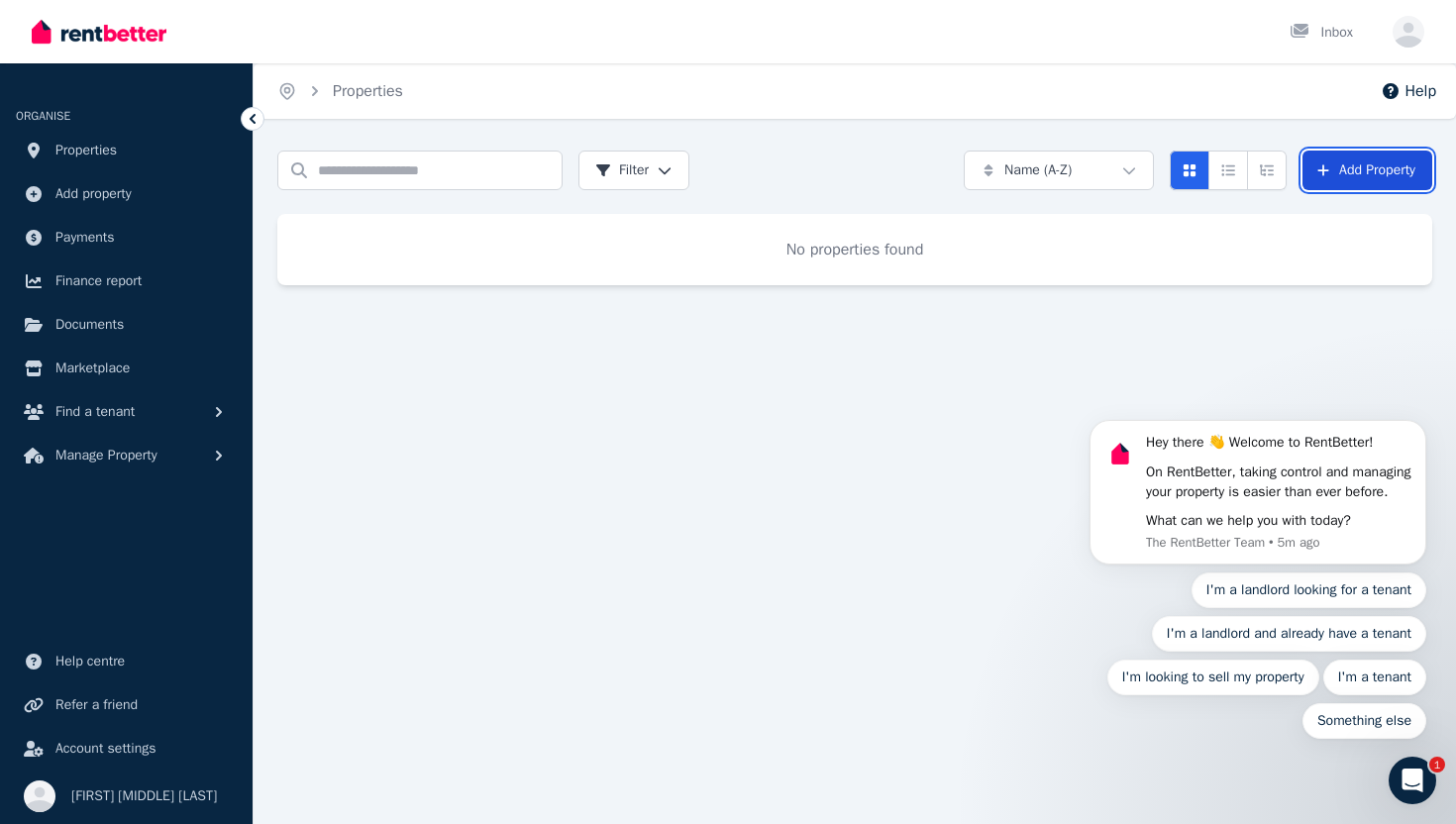 click on "Add Property" at bounding box center [1367, 170] 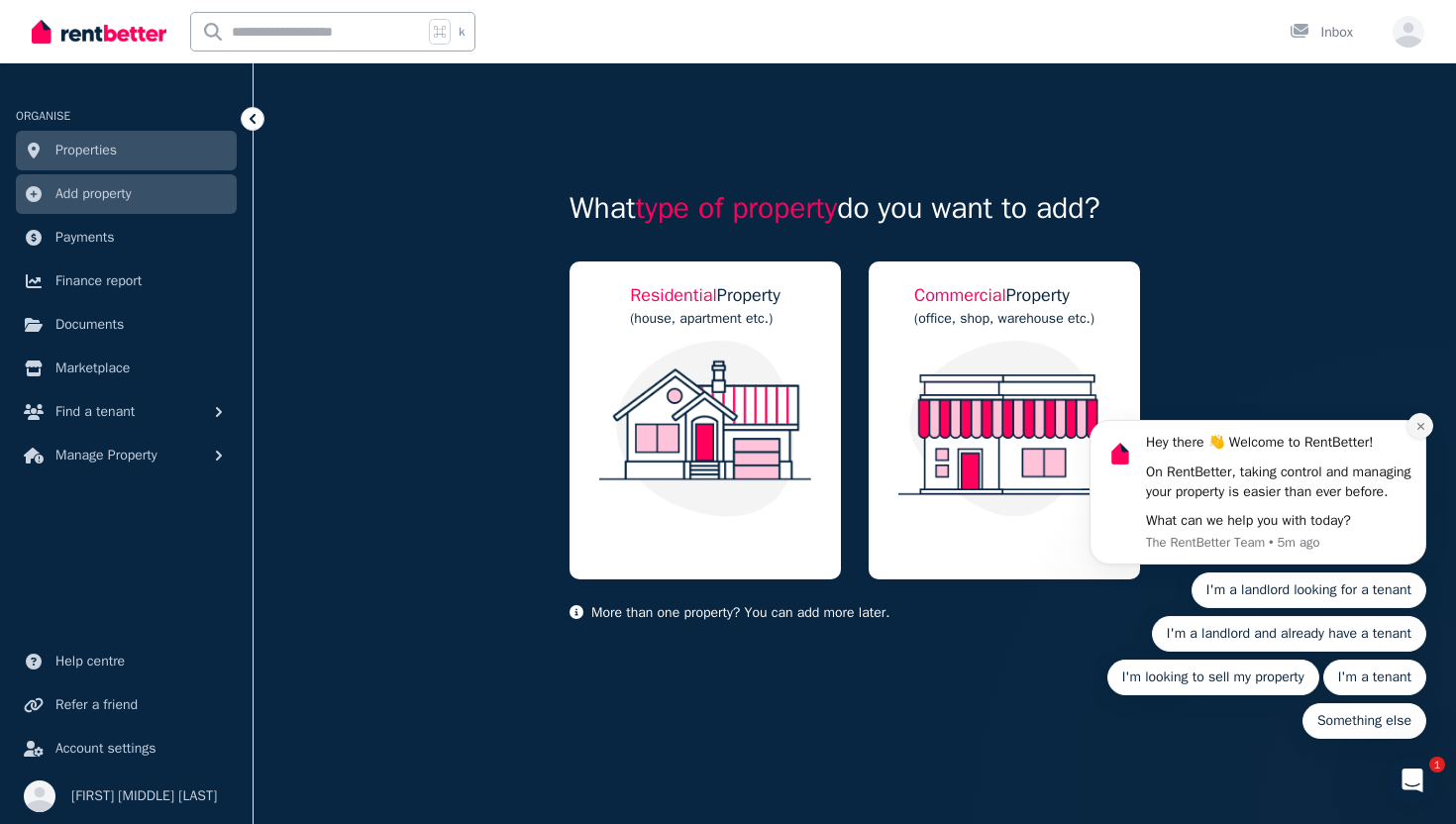 click 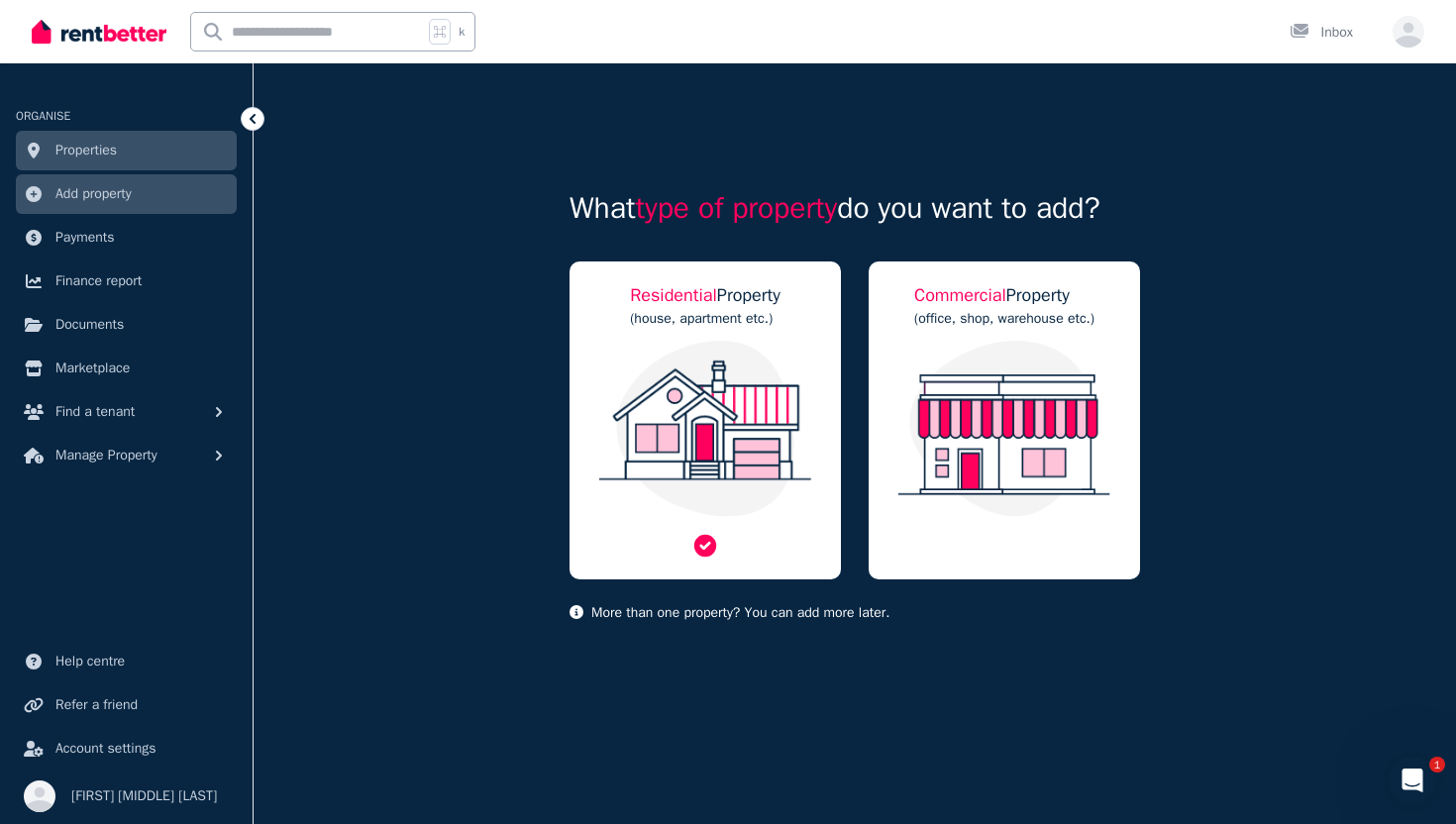 click at bounding box center (705, 429) 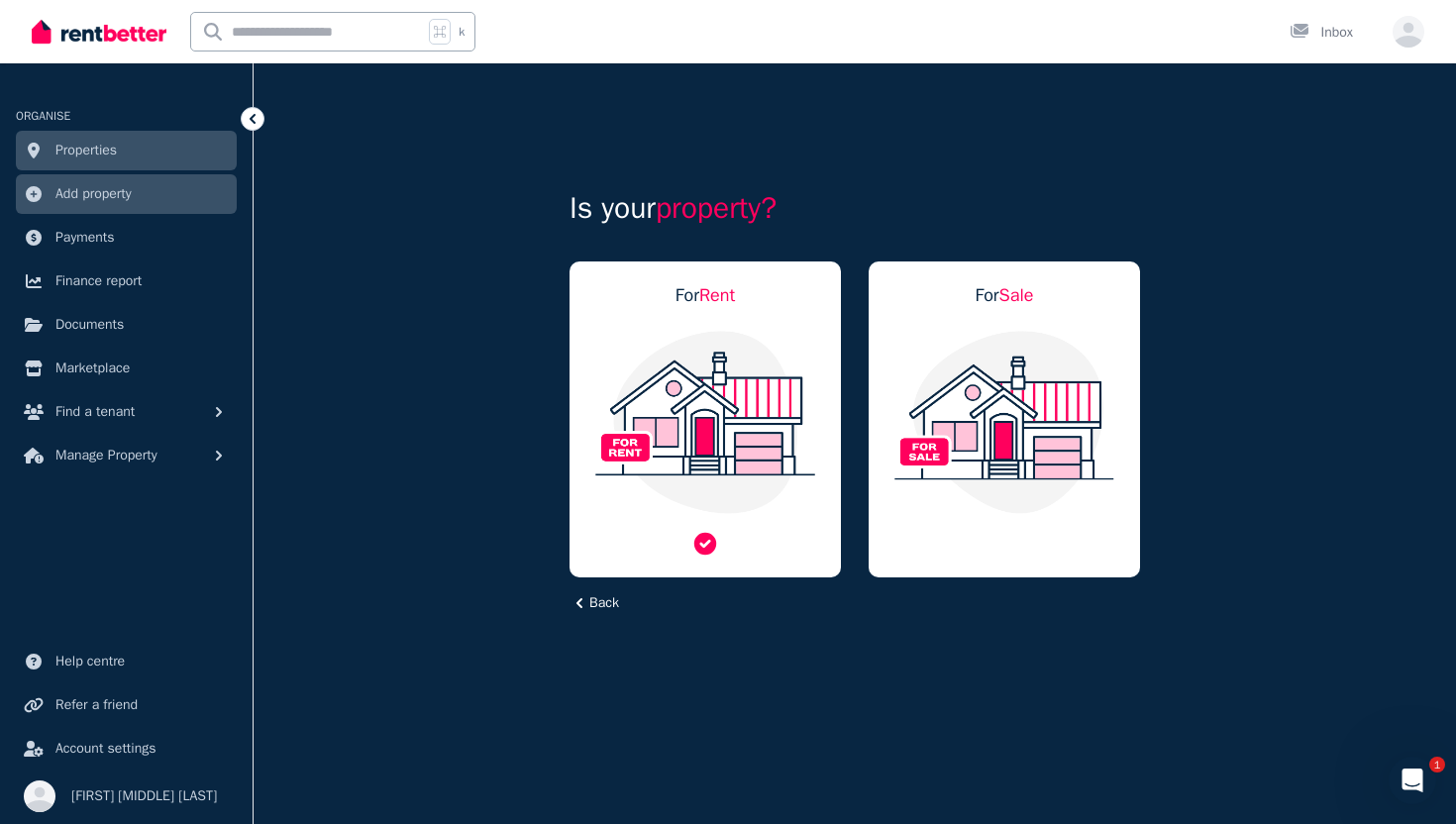 click at bounding box center (705, 422) 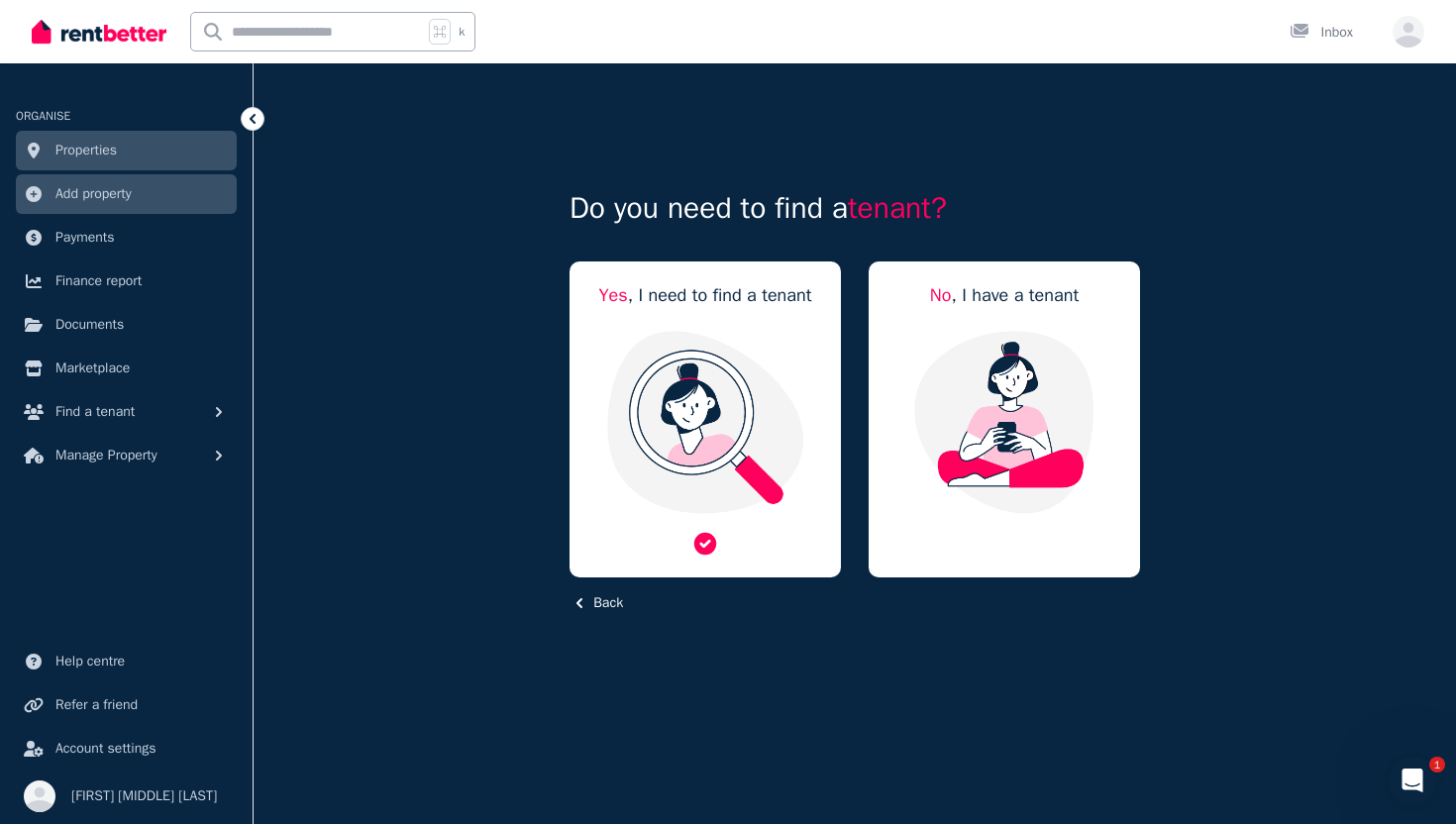 click at bounding box center [705, 422] 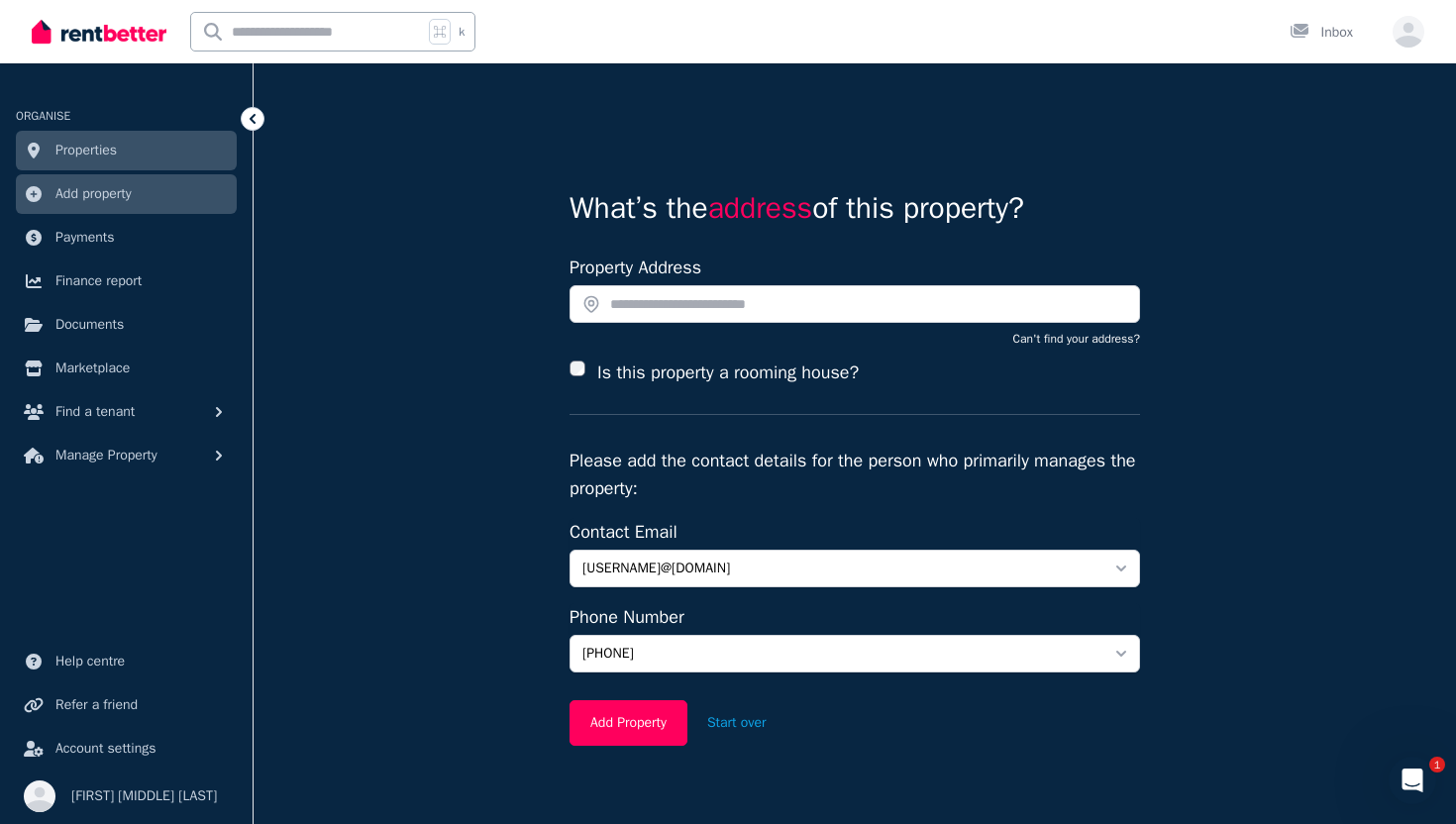 click at bounding box center [99, 32] 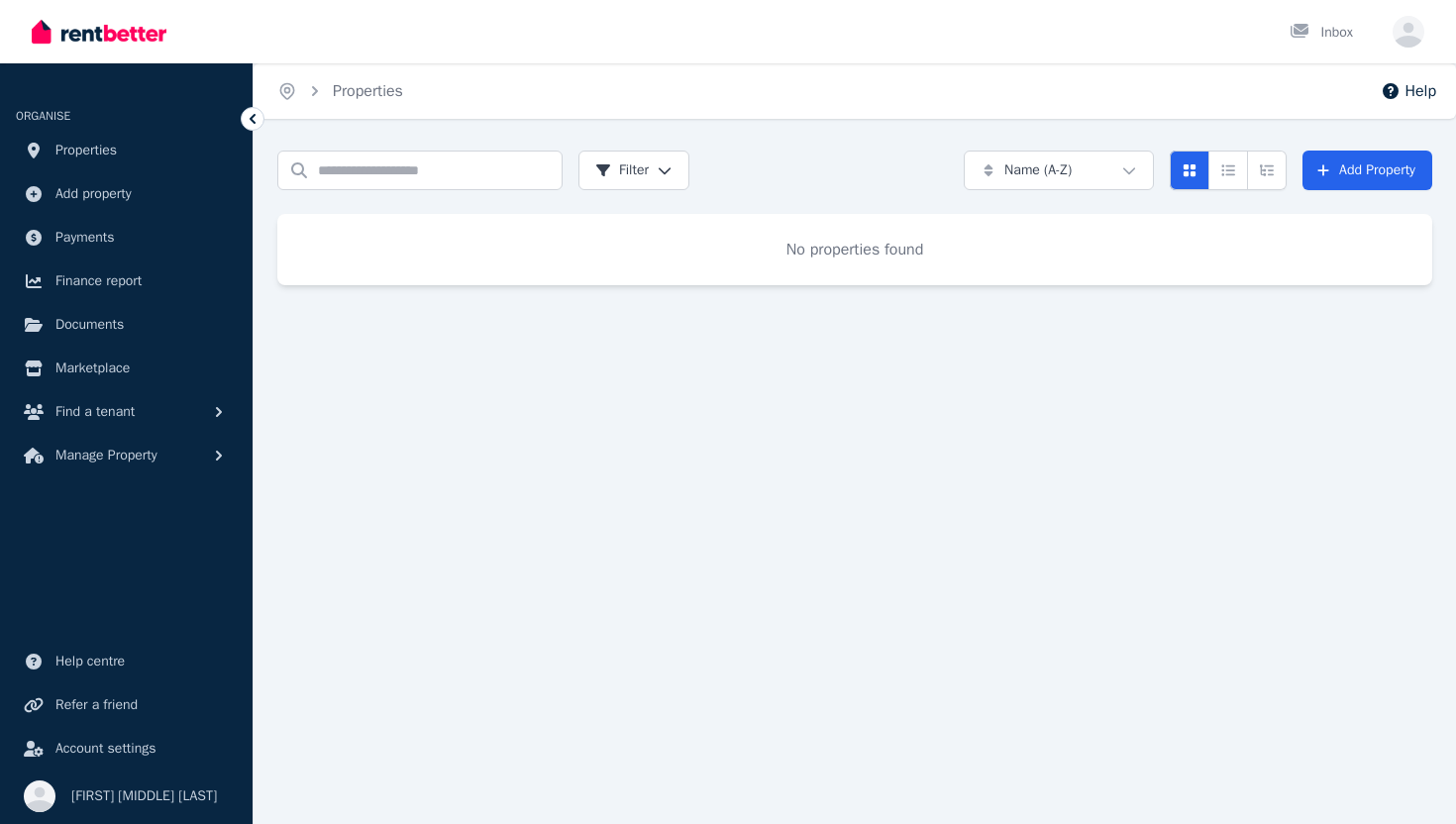 scroll, scrollTop: 0, scrollLeft: 0, axis: both 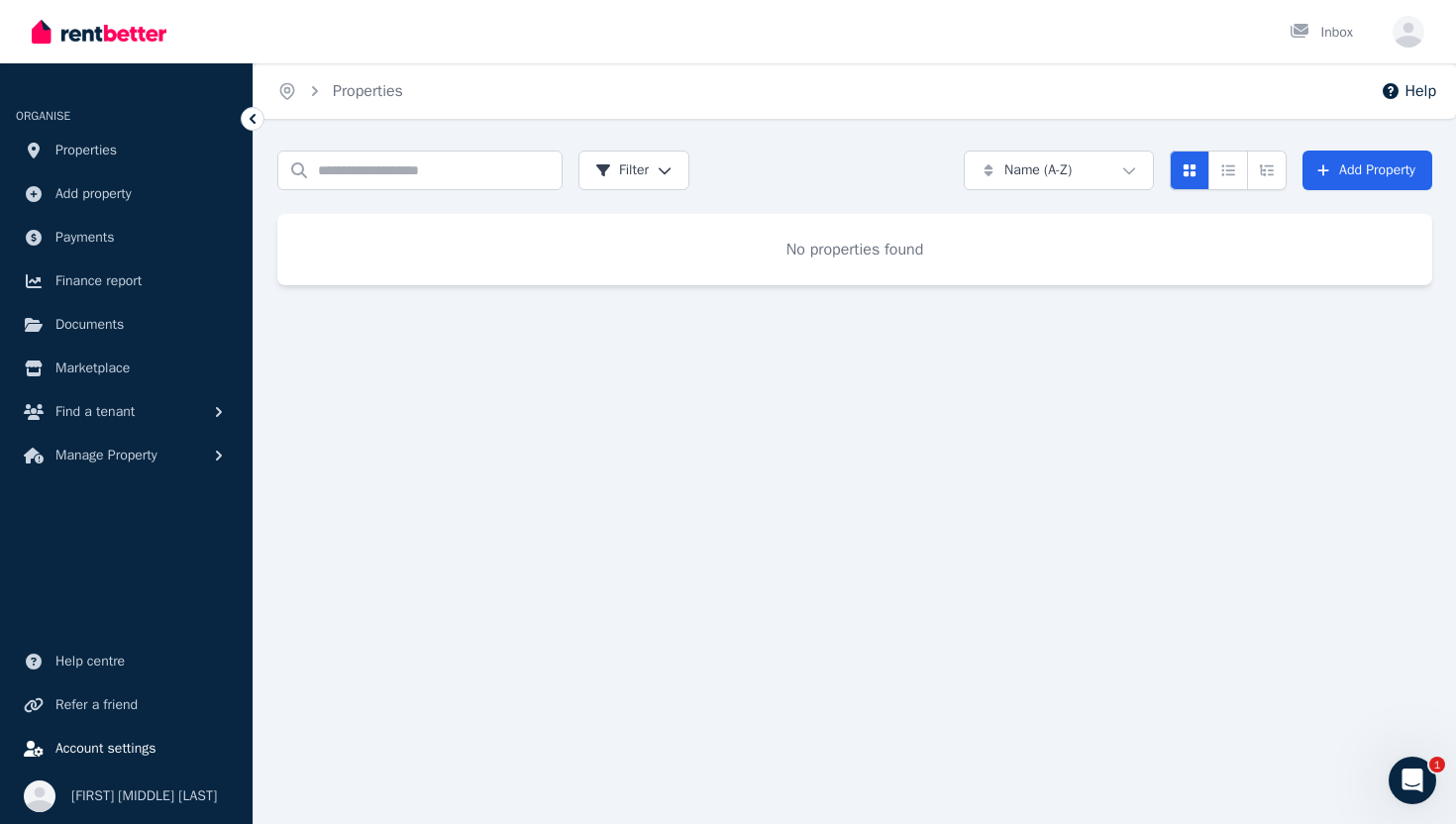 click on "Account settings" at bounding box center [106, 749] 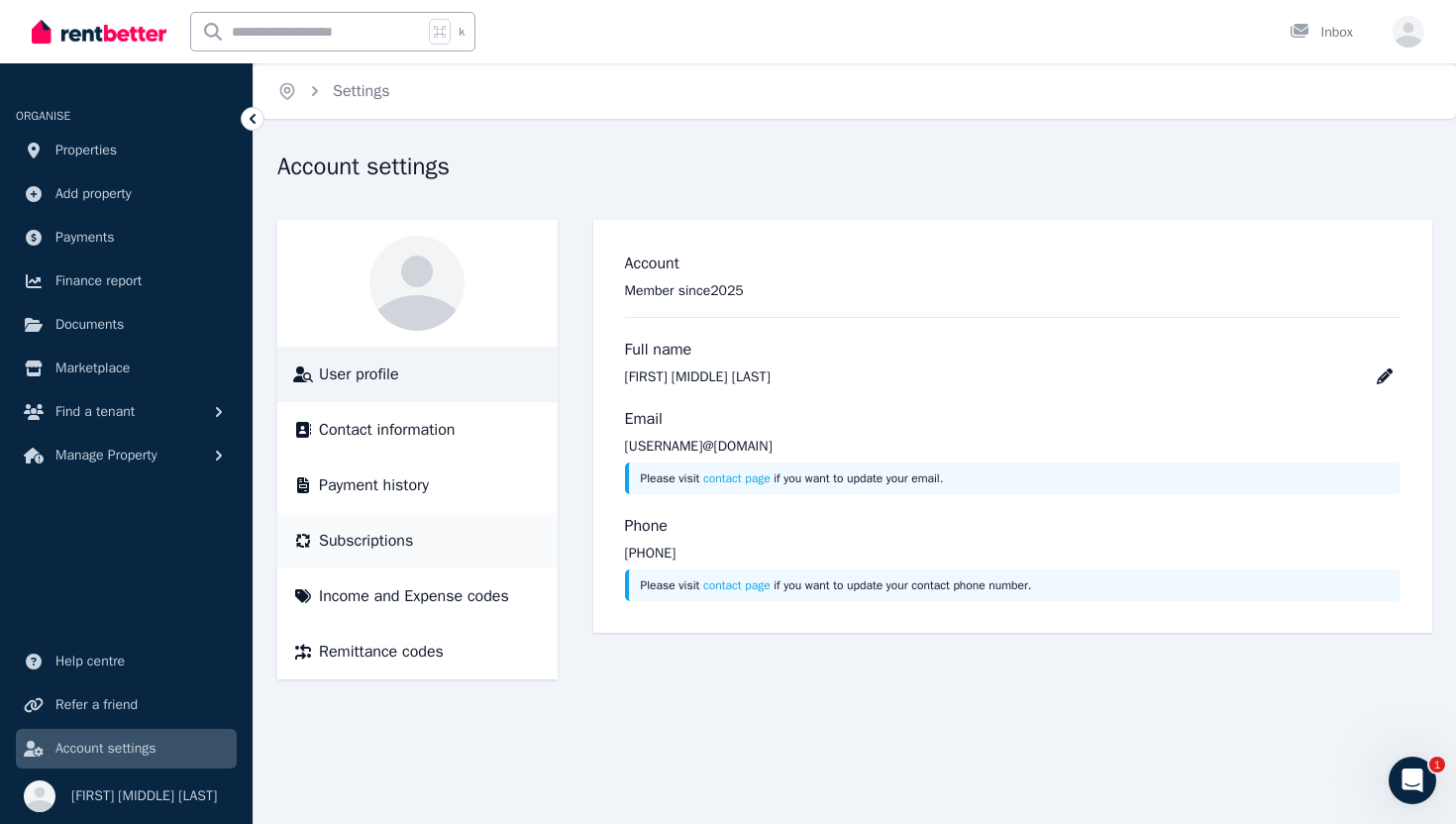 click on "Subscriptions" at bounding box center [417, 541] 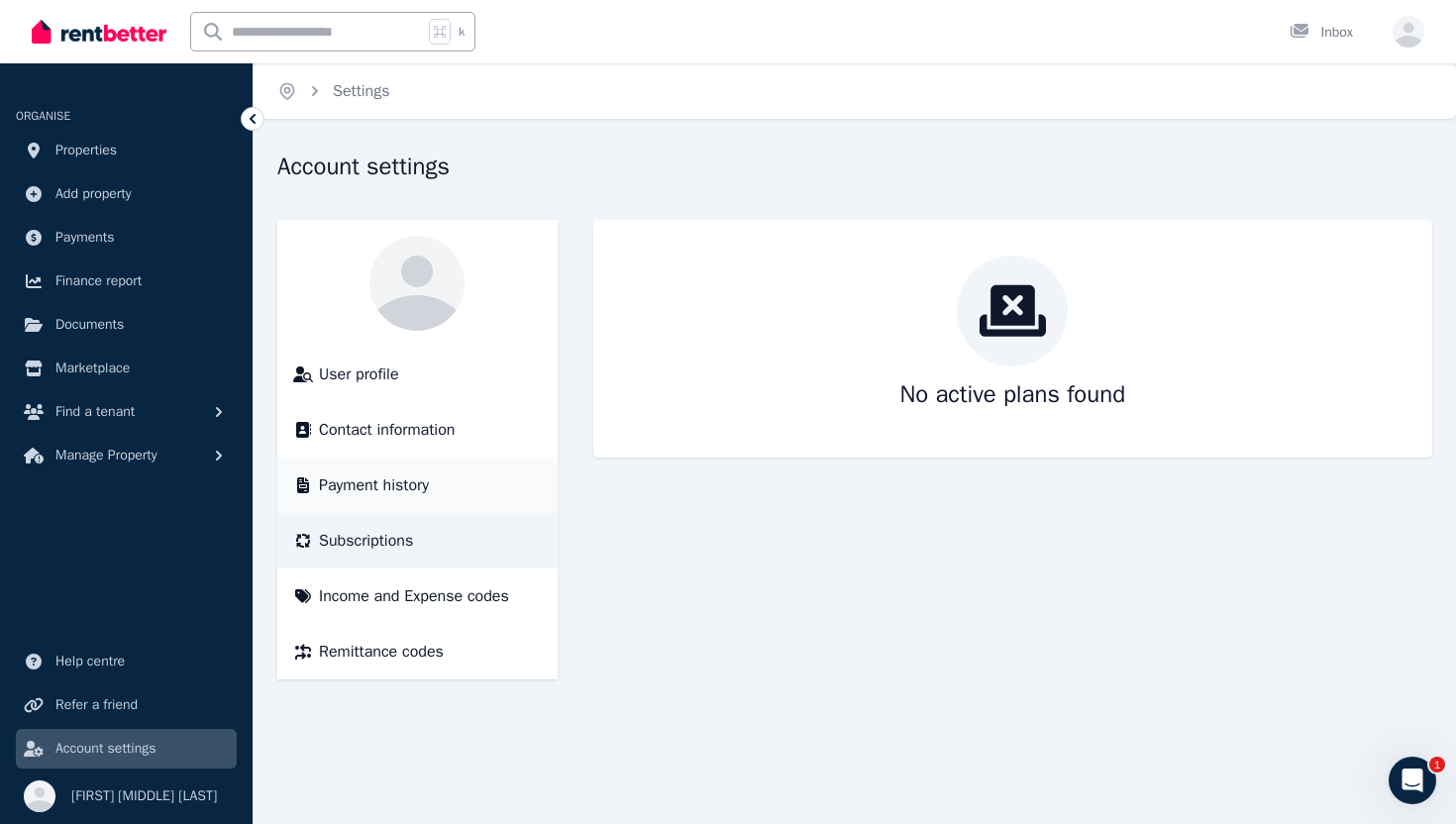 click on "Payment history" at bounding box center [373, 485] 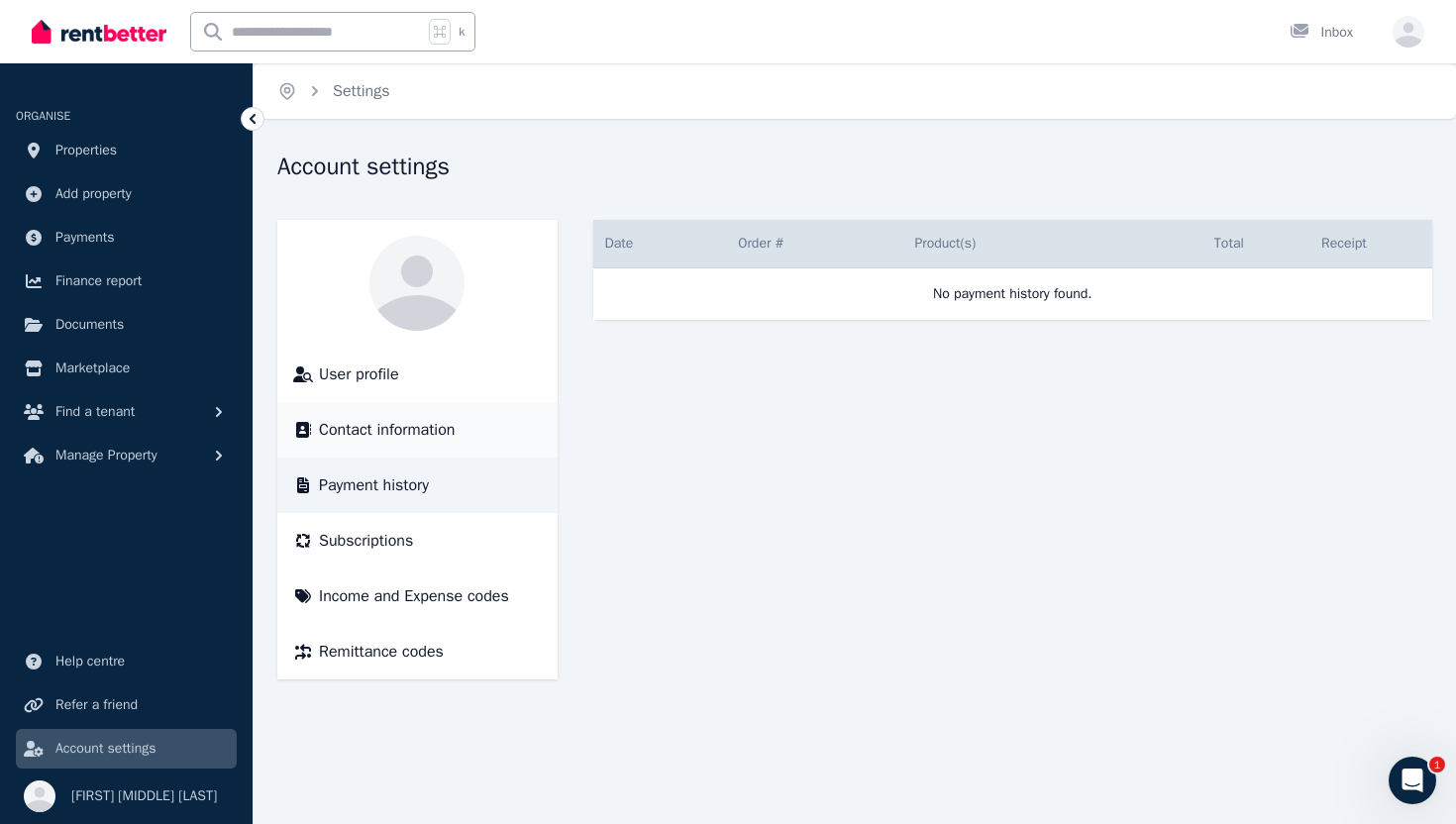 click on "Contact information" at bounding box center [386, 430] 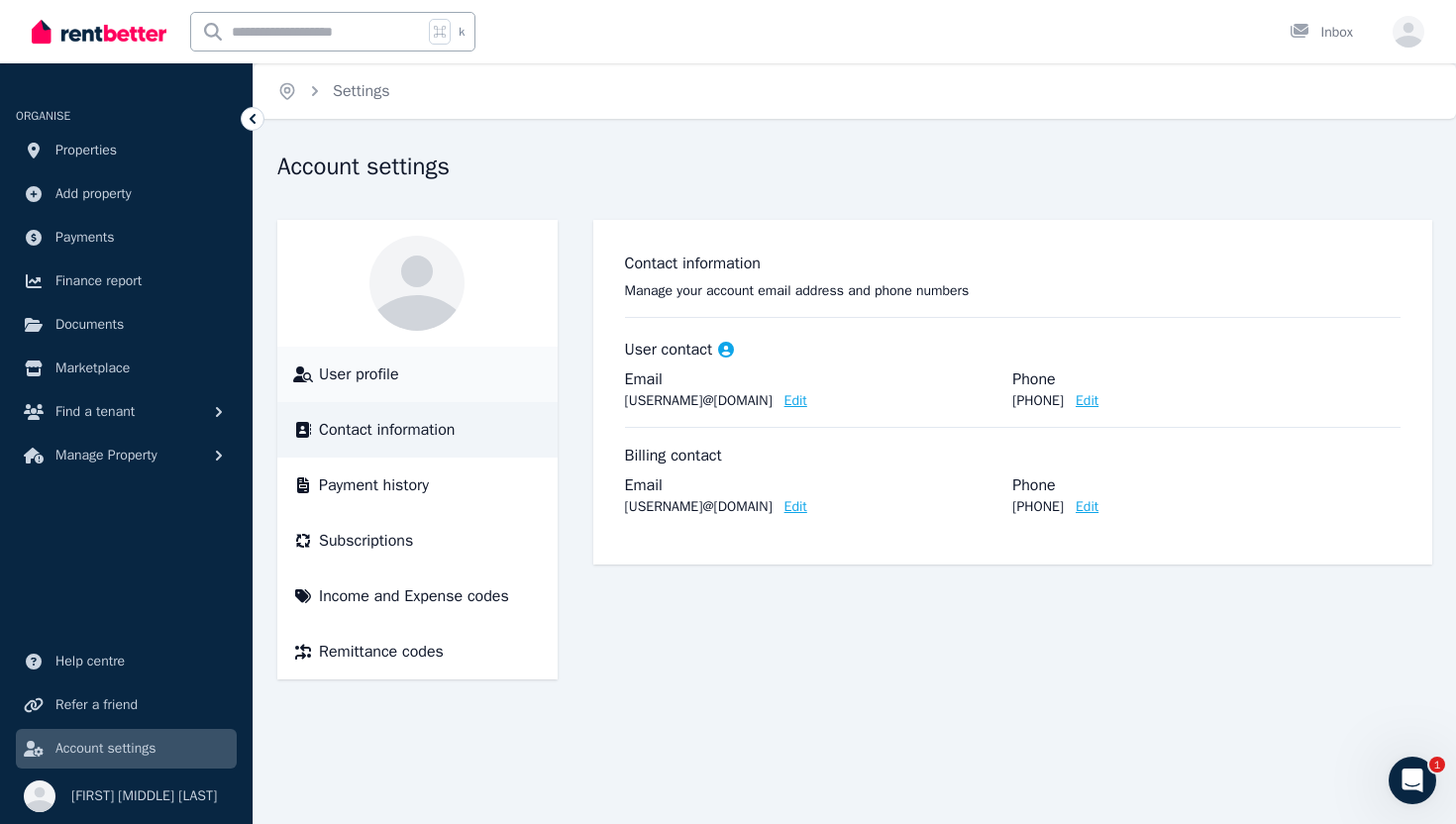 click on "User profile" at bounding box center [359, 374] 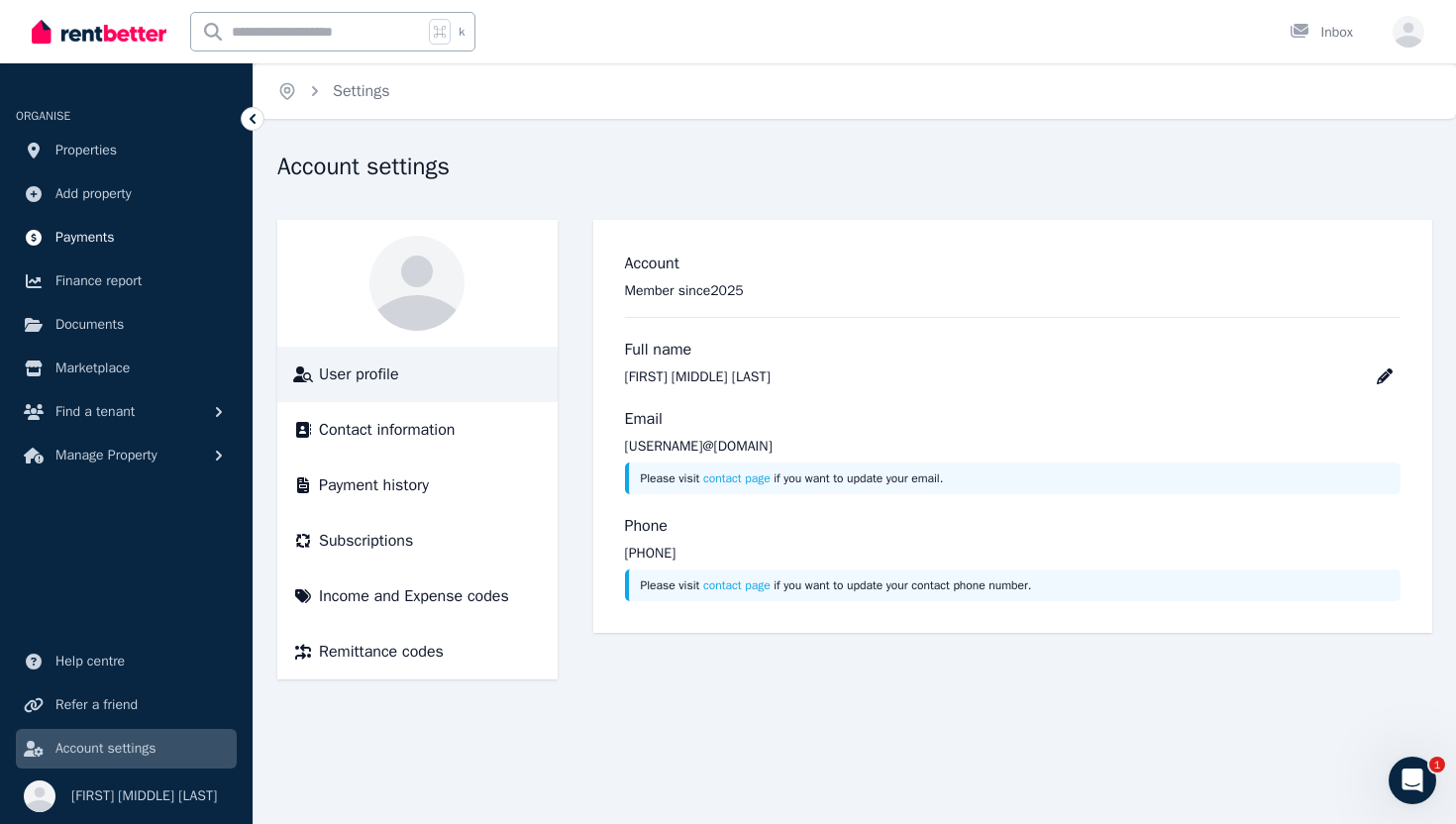 click on "Payments" at bounding box center (85, 238) 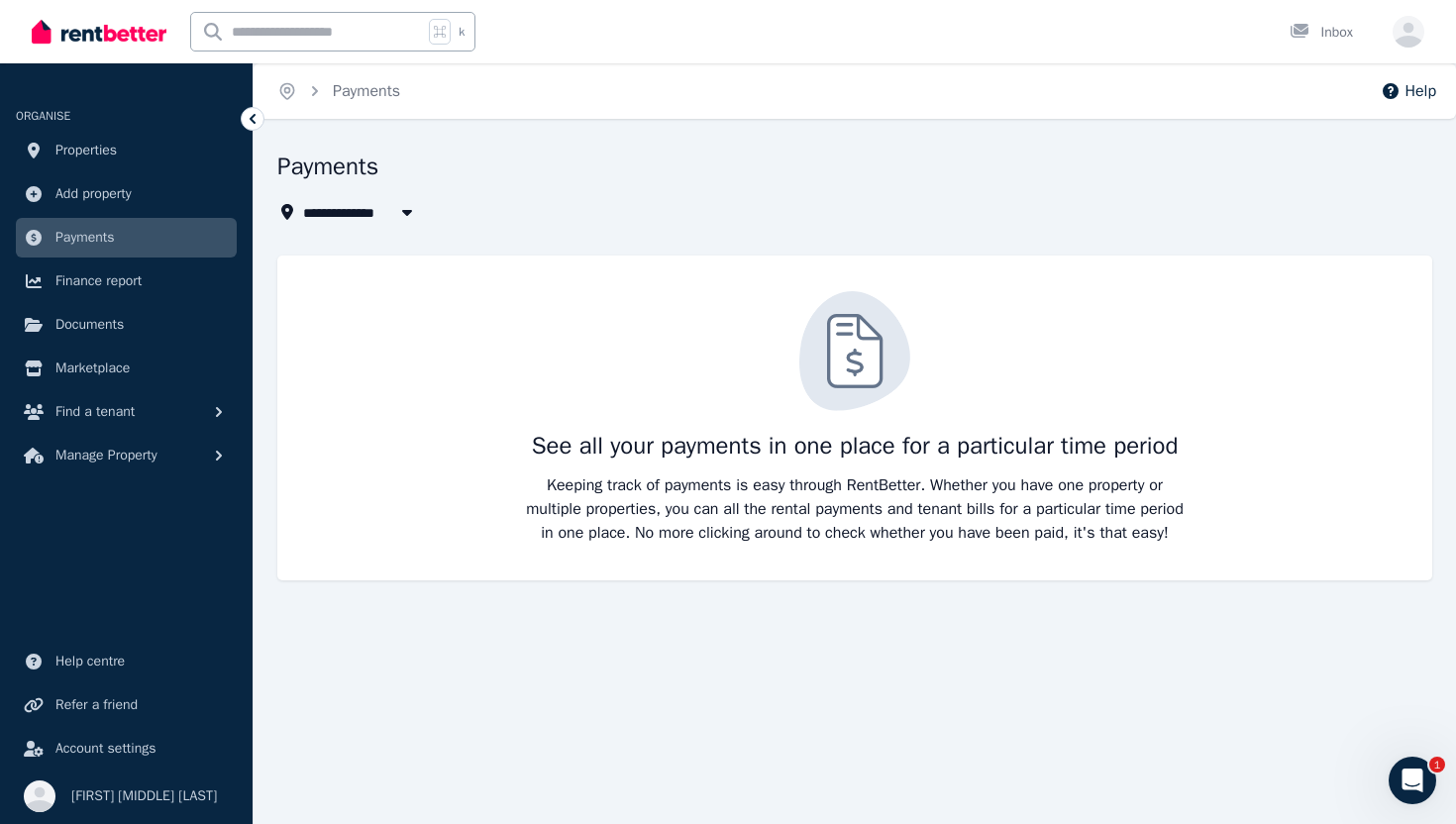 click at bounding box center [99, 32] 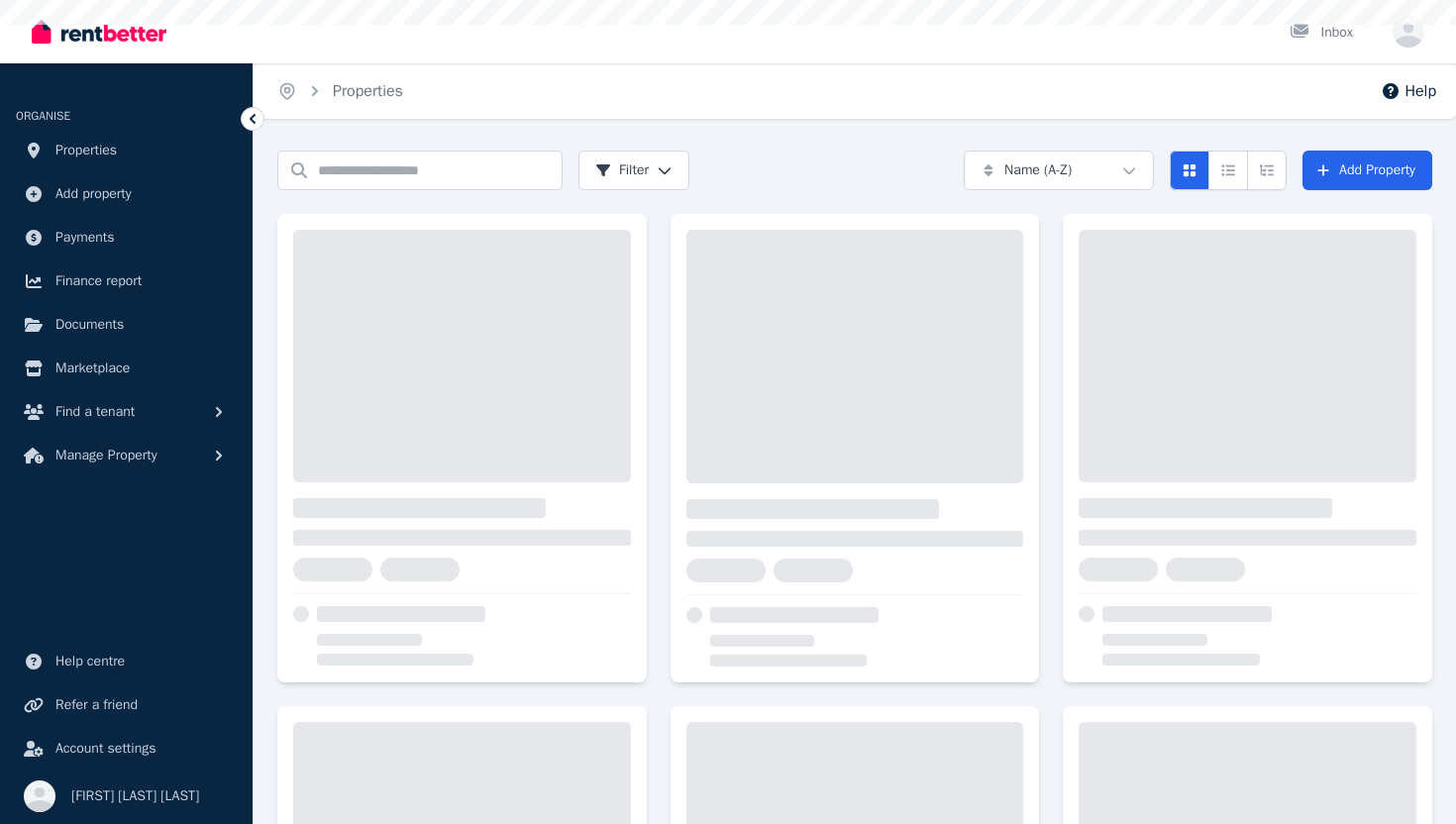 scroll, scrollTop: 0, scrollLeft: 0, axis: both 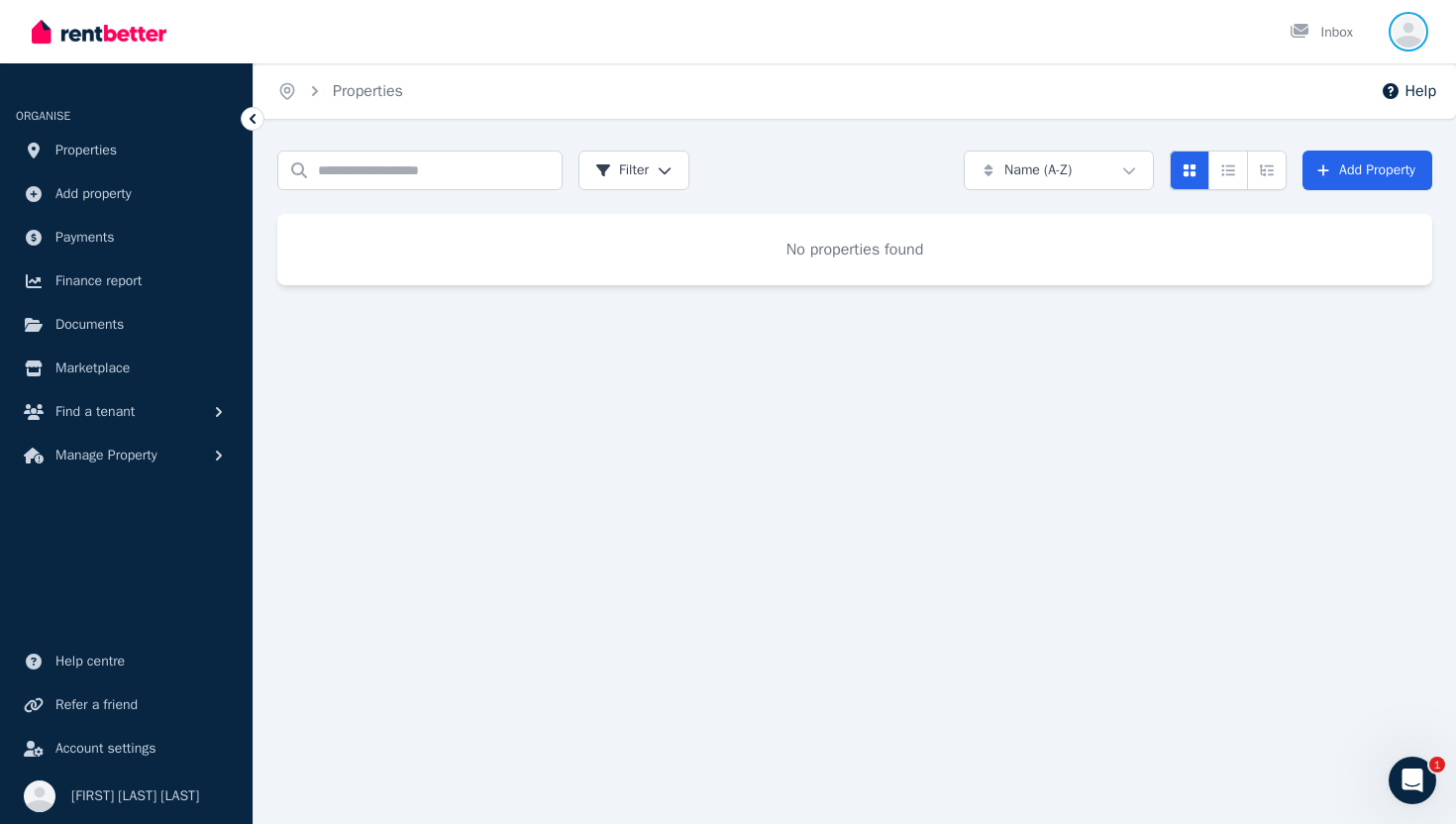click 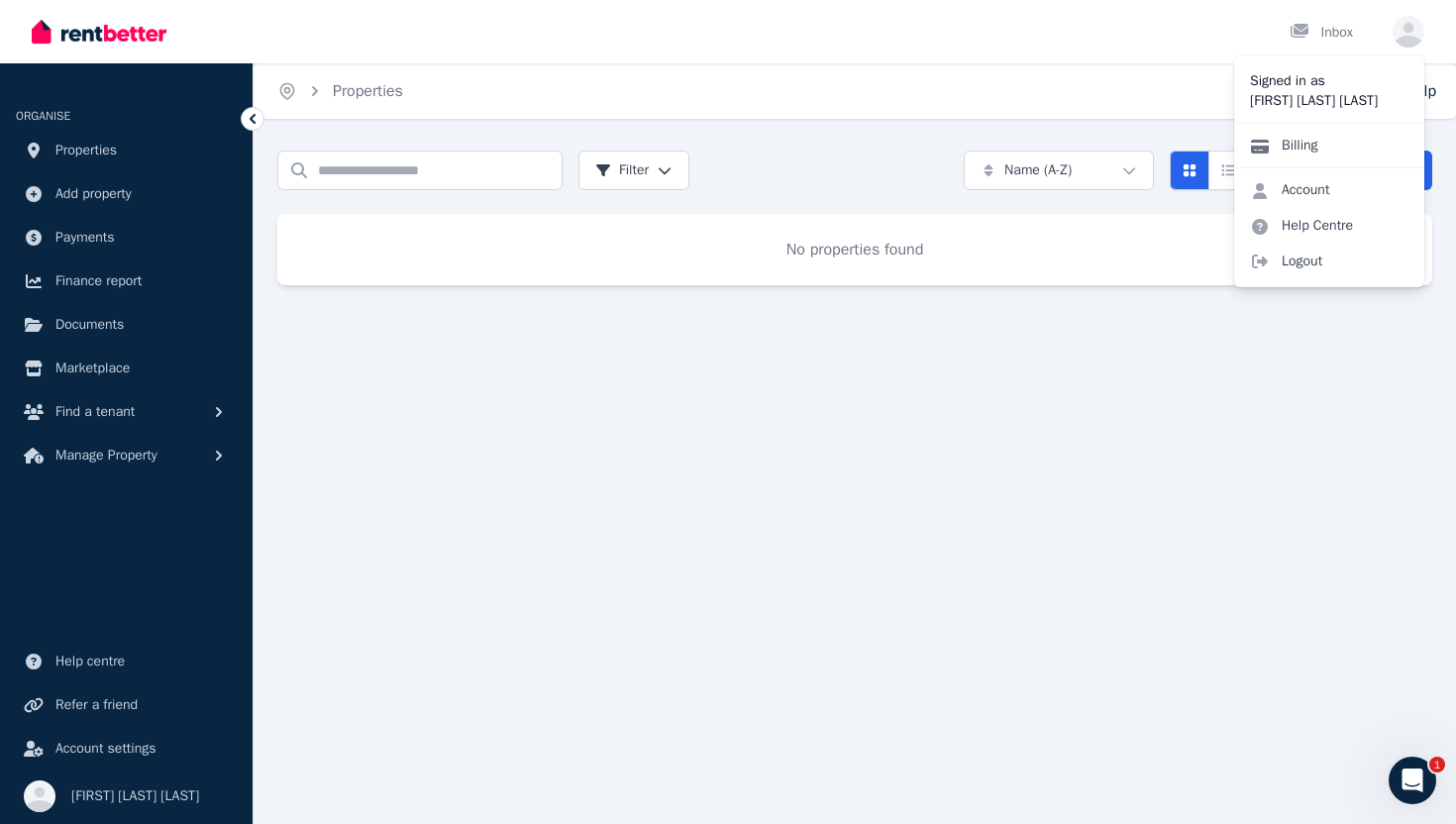 click on "Billing" at bounding box center (1284, 146) 